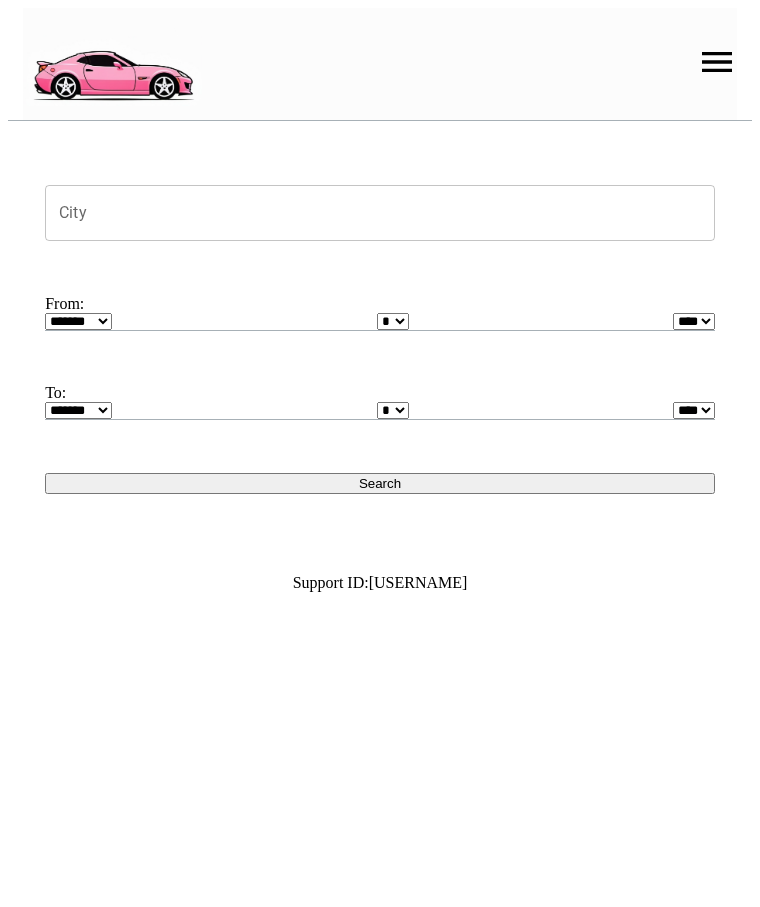 scroll, scrollTop: 0, scrollLeft: 0, axis: both 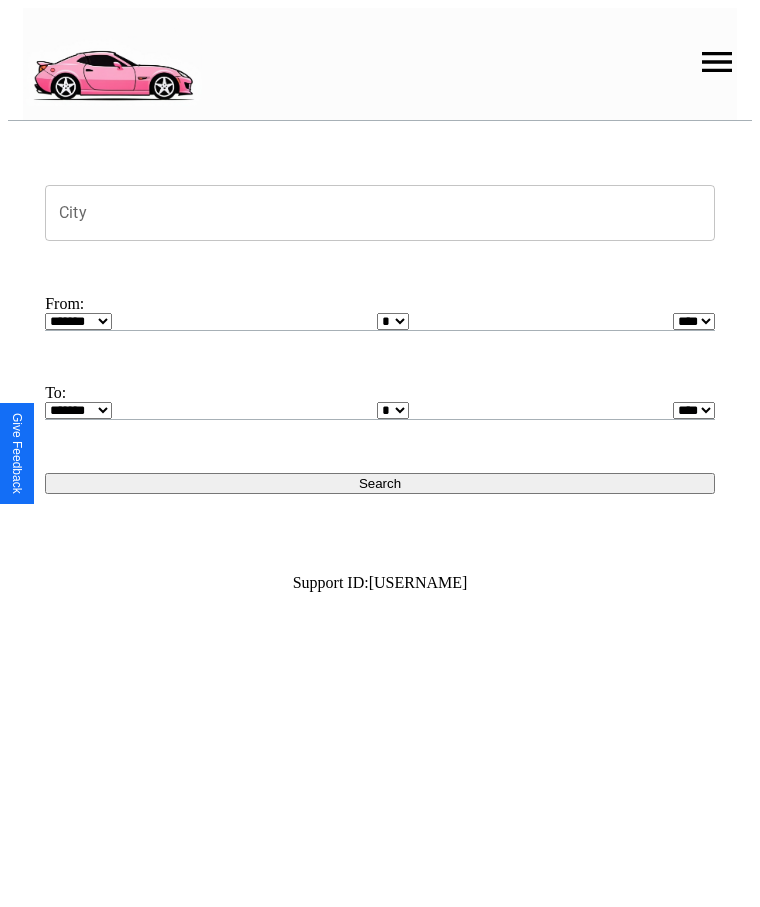 click on "City" at bounding box center (380, 213) 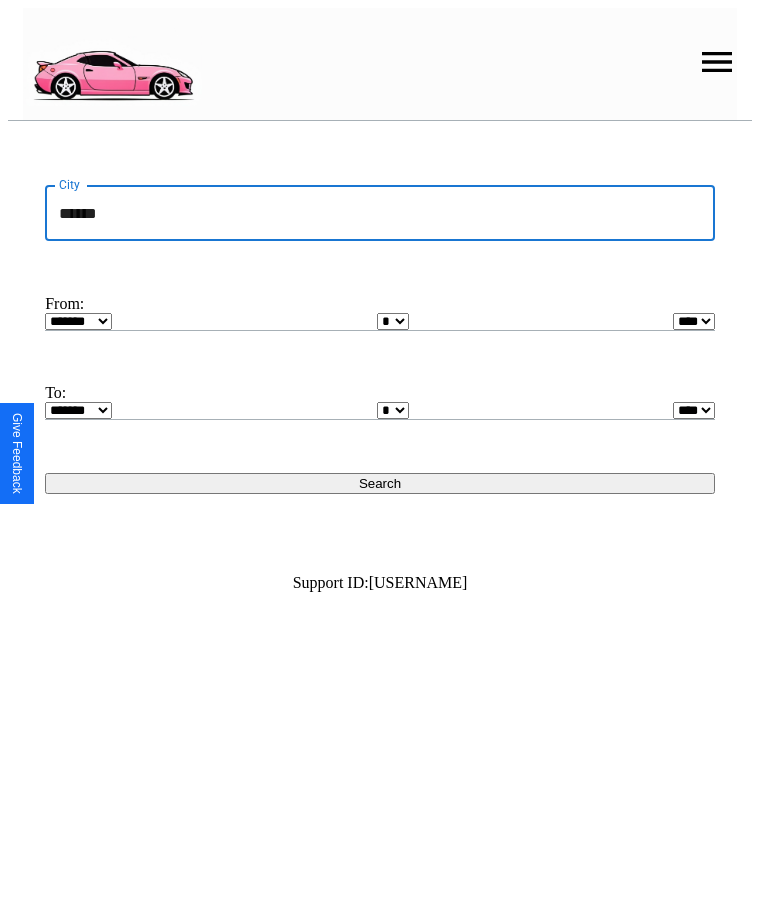 type on "******" 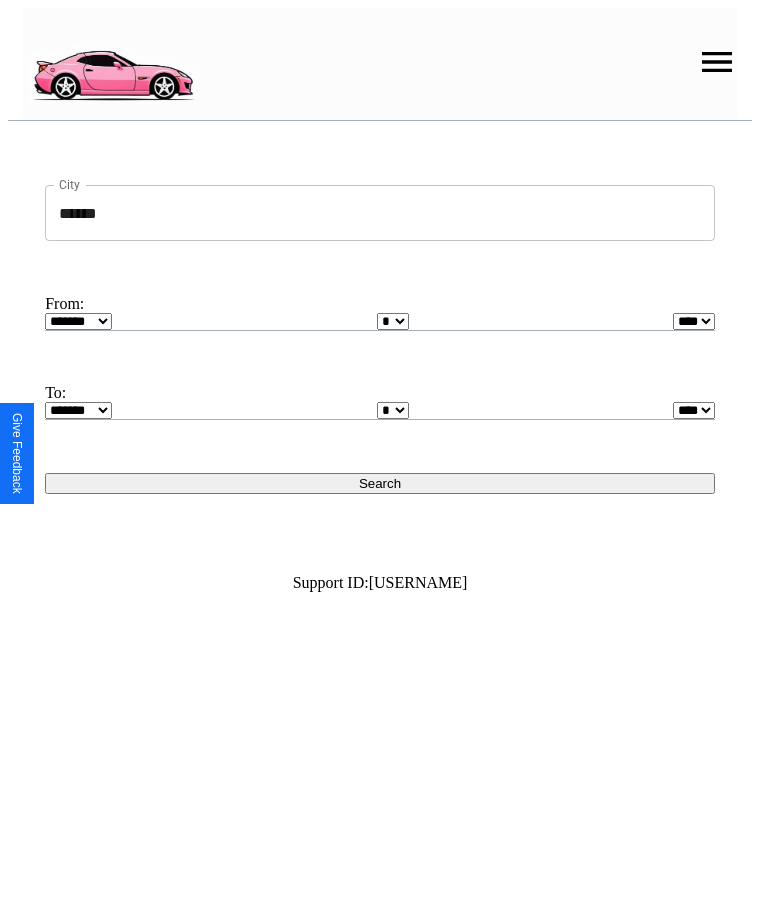 click on "******* ******** ***** ***** *** **** **** ****** ********* ******* ******** ********" at bounding box center (78, 321) 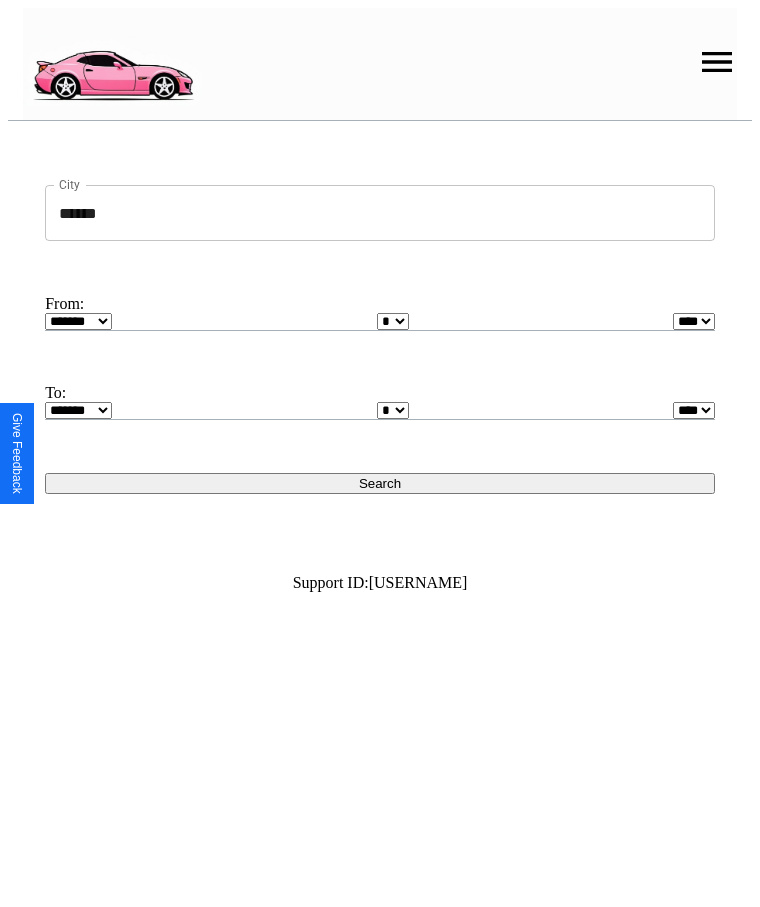 click on "* * * * * * * * * ** ** ** ** ** ** ** ** ** ** ** ** ** ** ** ** ** ** ** ** **" at bounding box center (393, 321) 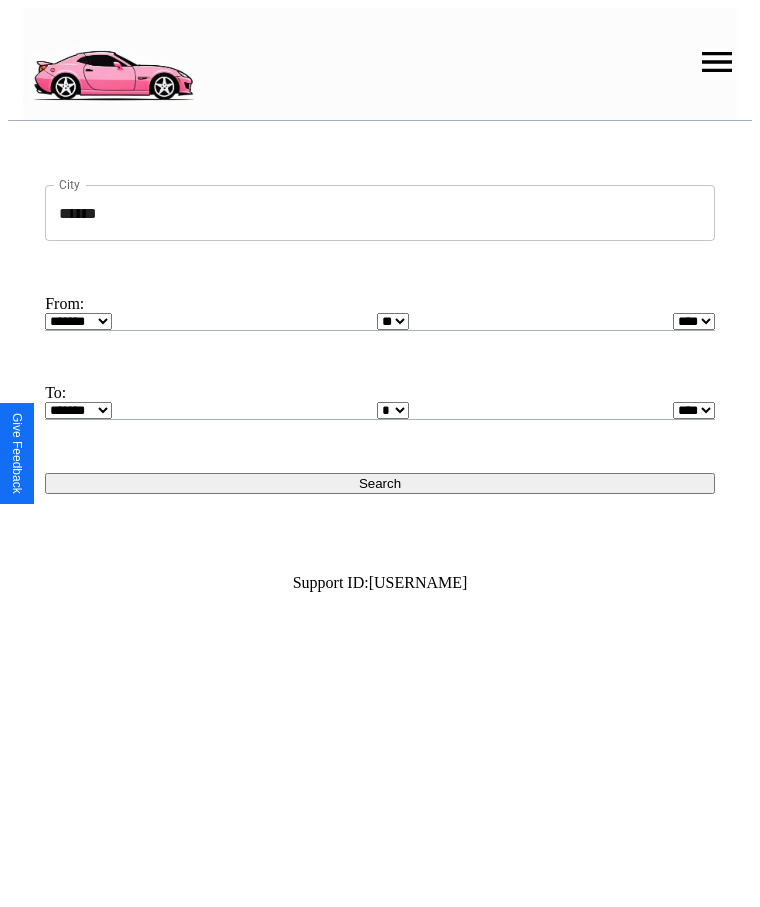 click on "**** **** **** **** **** **** **** **** **** ****" at bounding box center [694, 321] 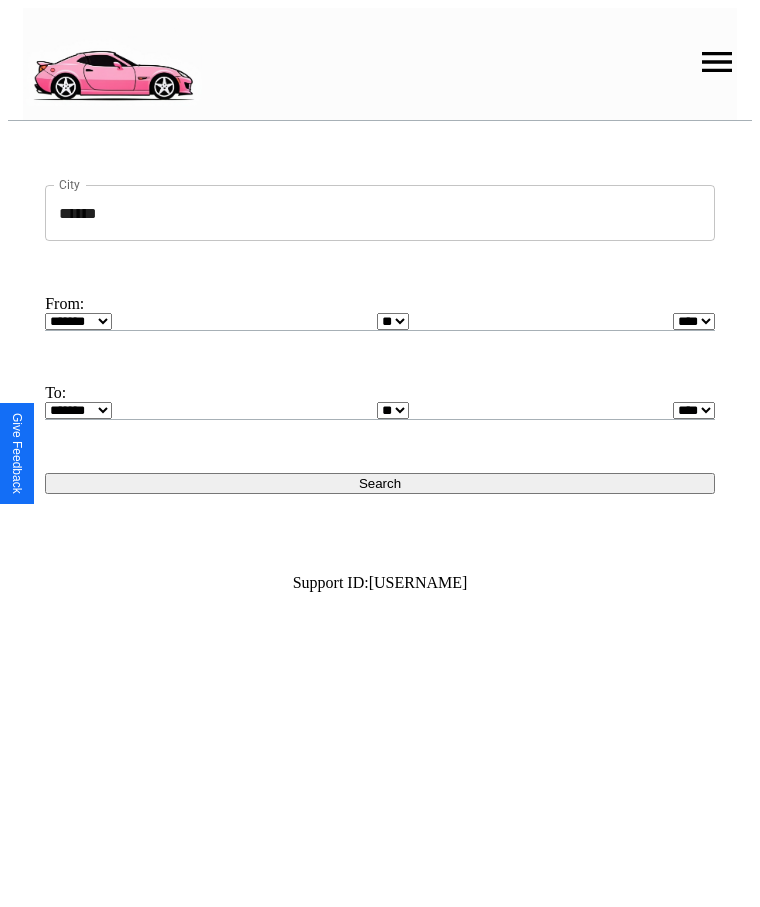 click on "* * * * * * * * * ** ** ** ** ** ** ** ** ** ** ** ** ** ** ** ** ** ** ** ** **" at bounding box center (393, 410) 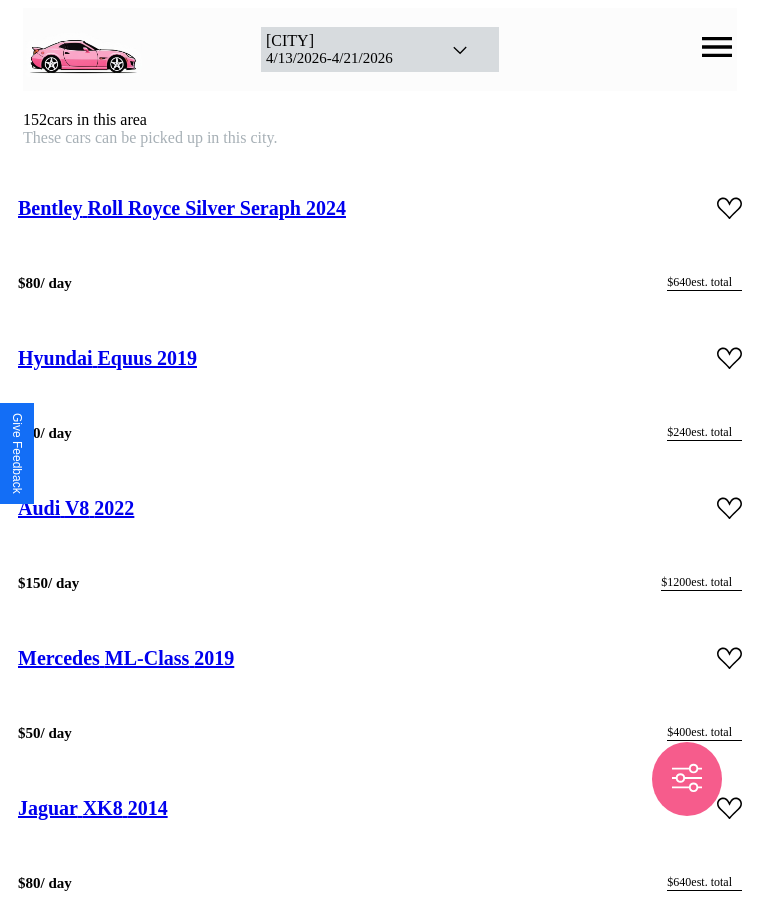 scroll, scrollTop: 41494, scrollLeft: 0, axis: vertical 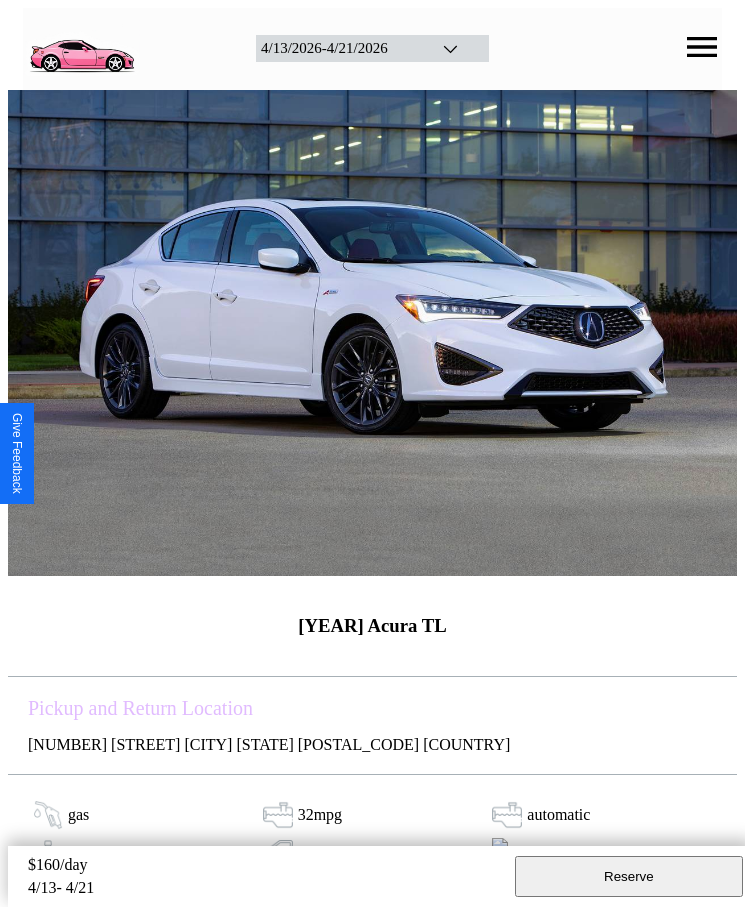 click on "Reserve" at bounding box center [629, 876] 